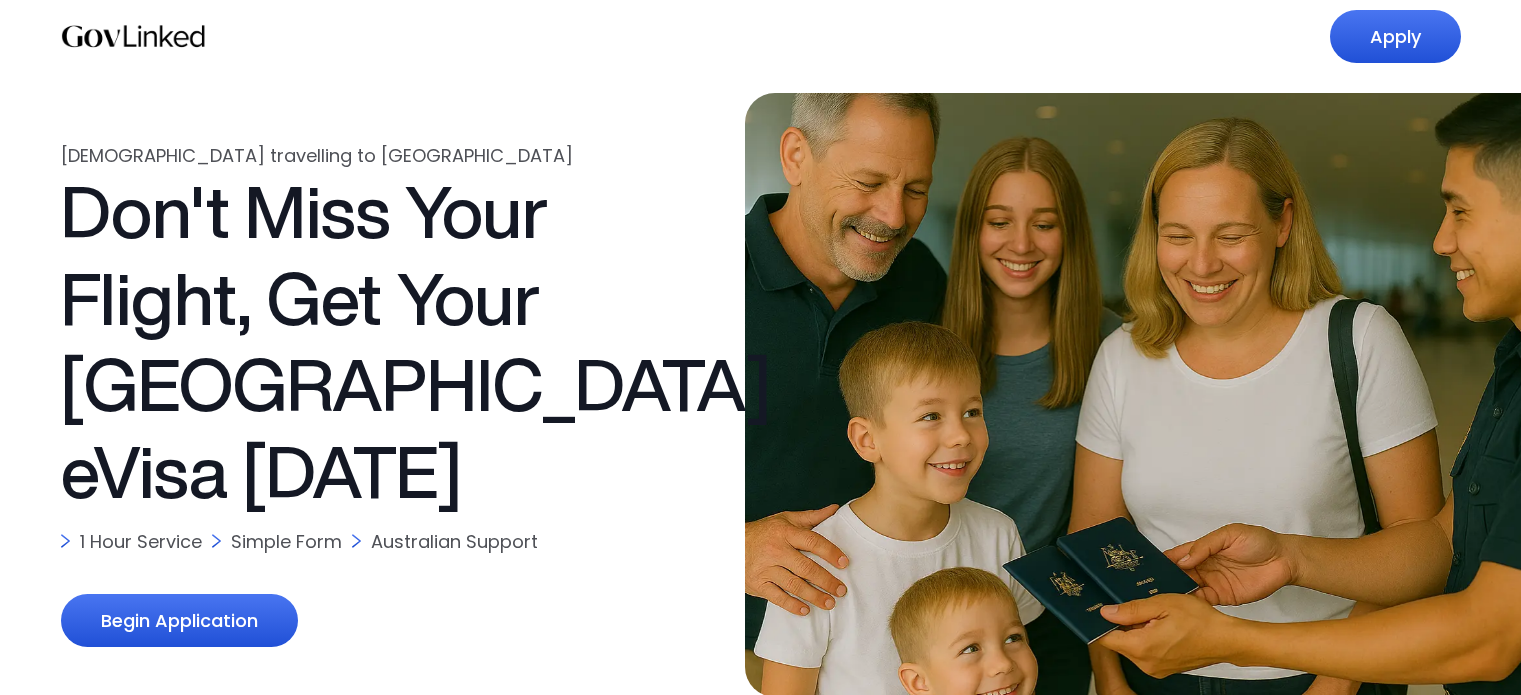 scroll, scrollTop: 0, scrollLeft: 0, axis: both 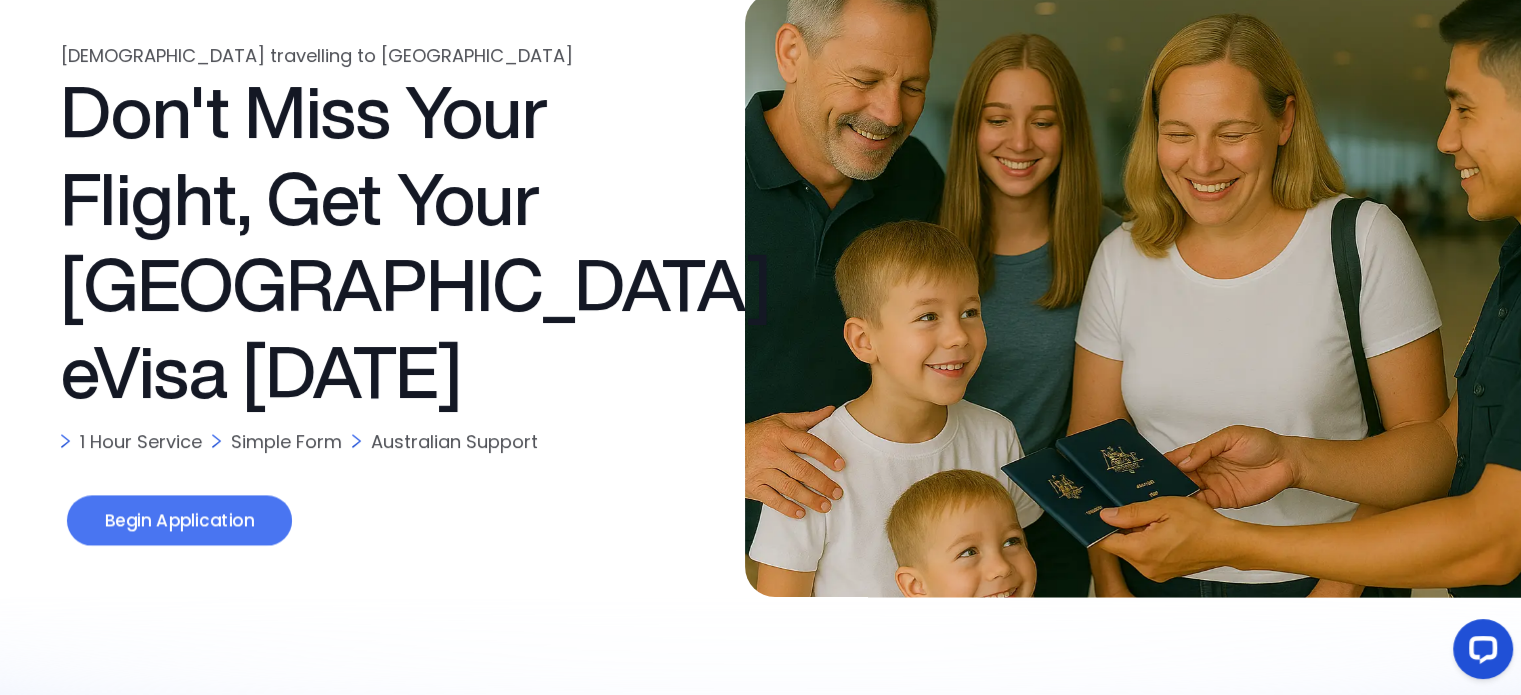 click on "Begin Application" at bounding box center [178, 521] 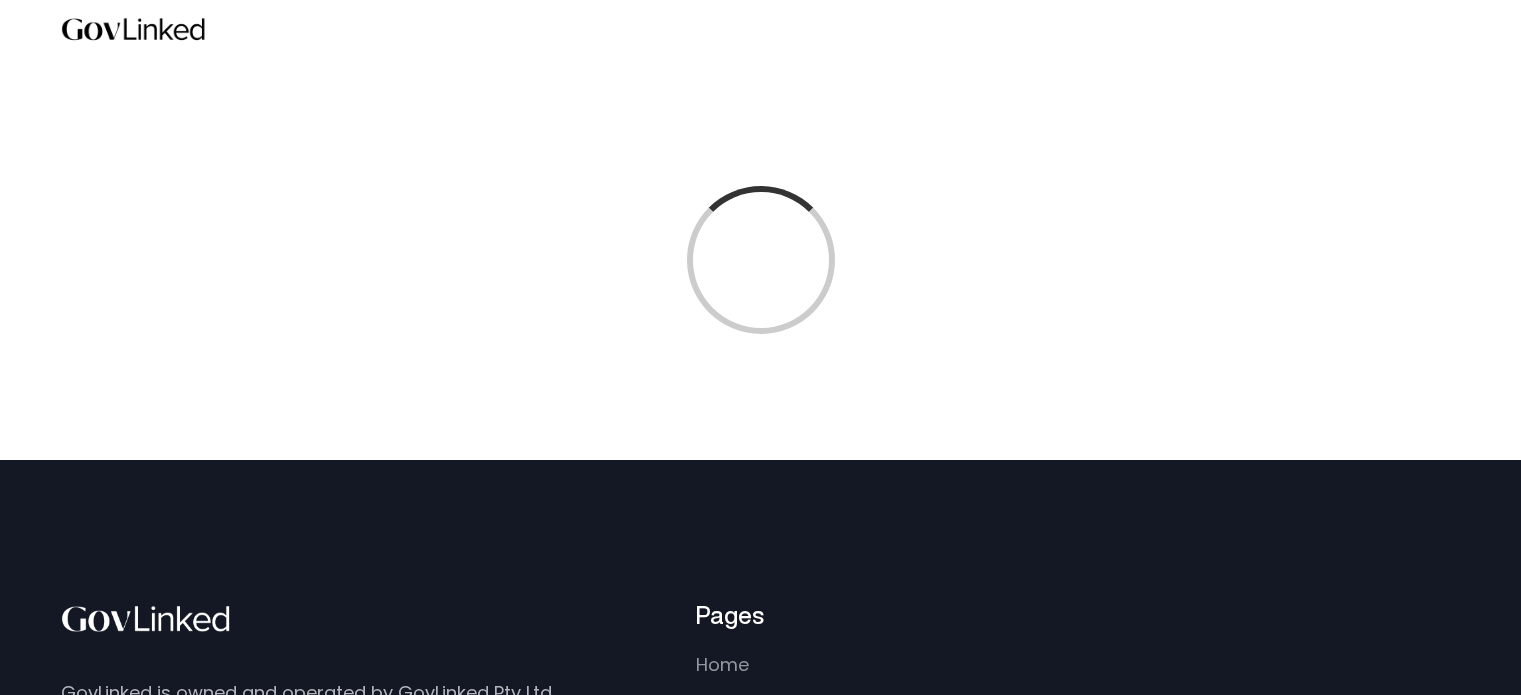 scroll, scrollTop: 0, scrollLeft: 0, axis: both 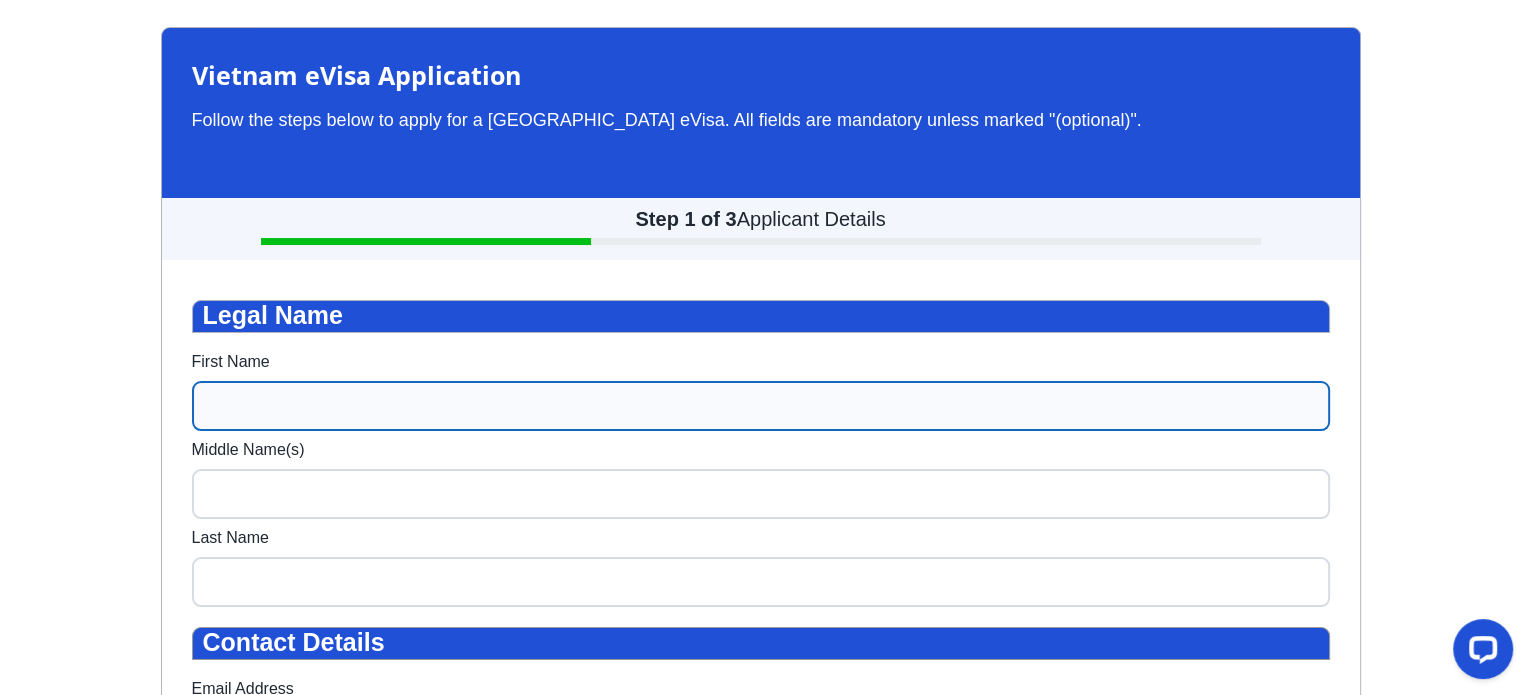 click on "First Name" at bounding box center (761, 406) 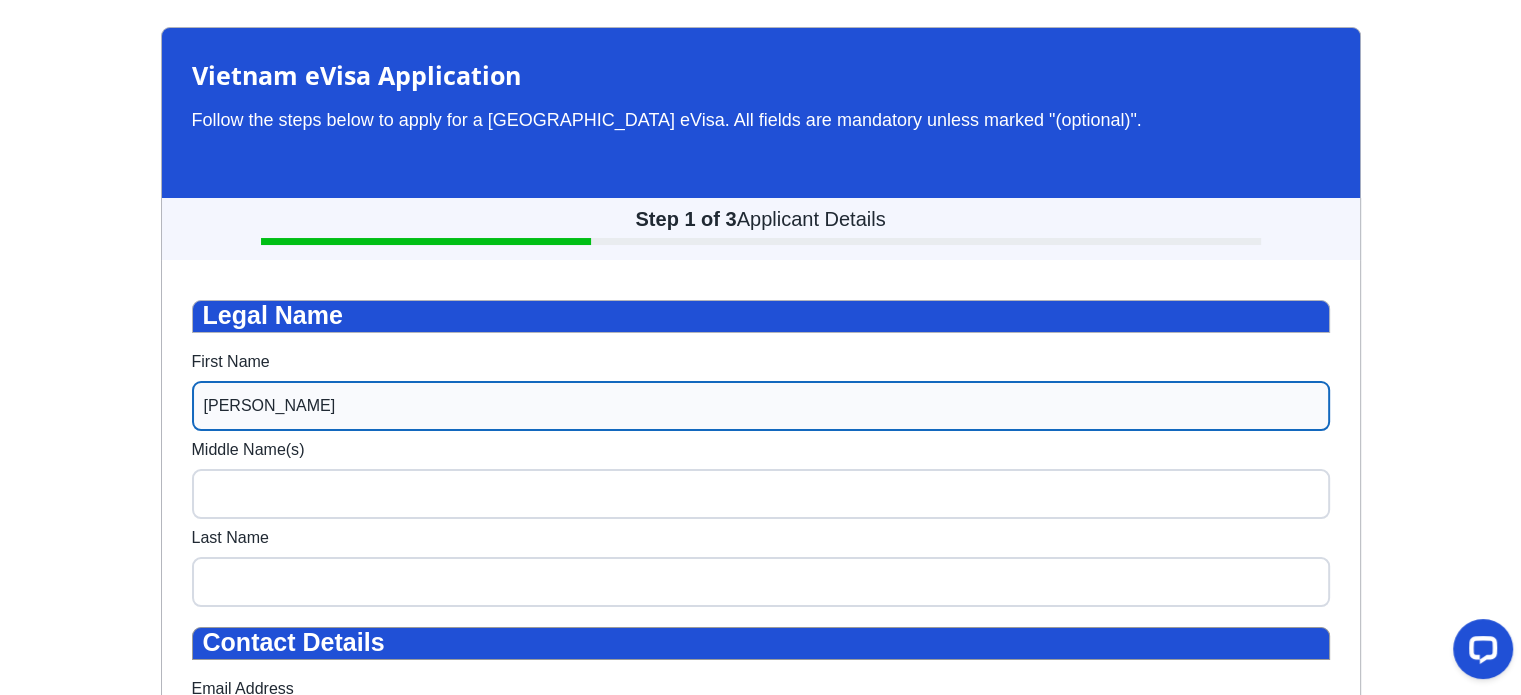 type on "[PERSON_NAME]" 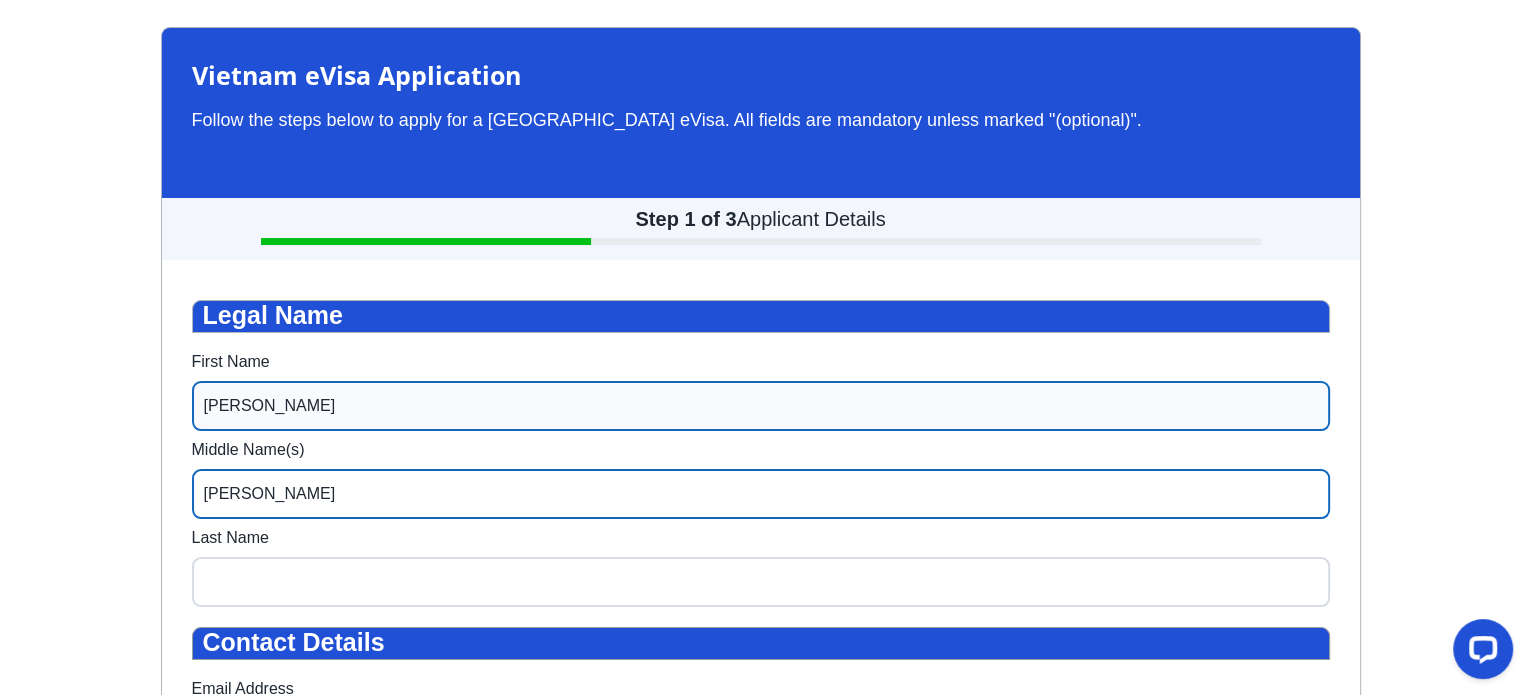 type on "[PERSON_NAME]" 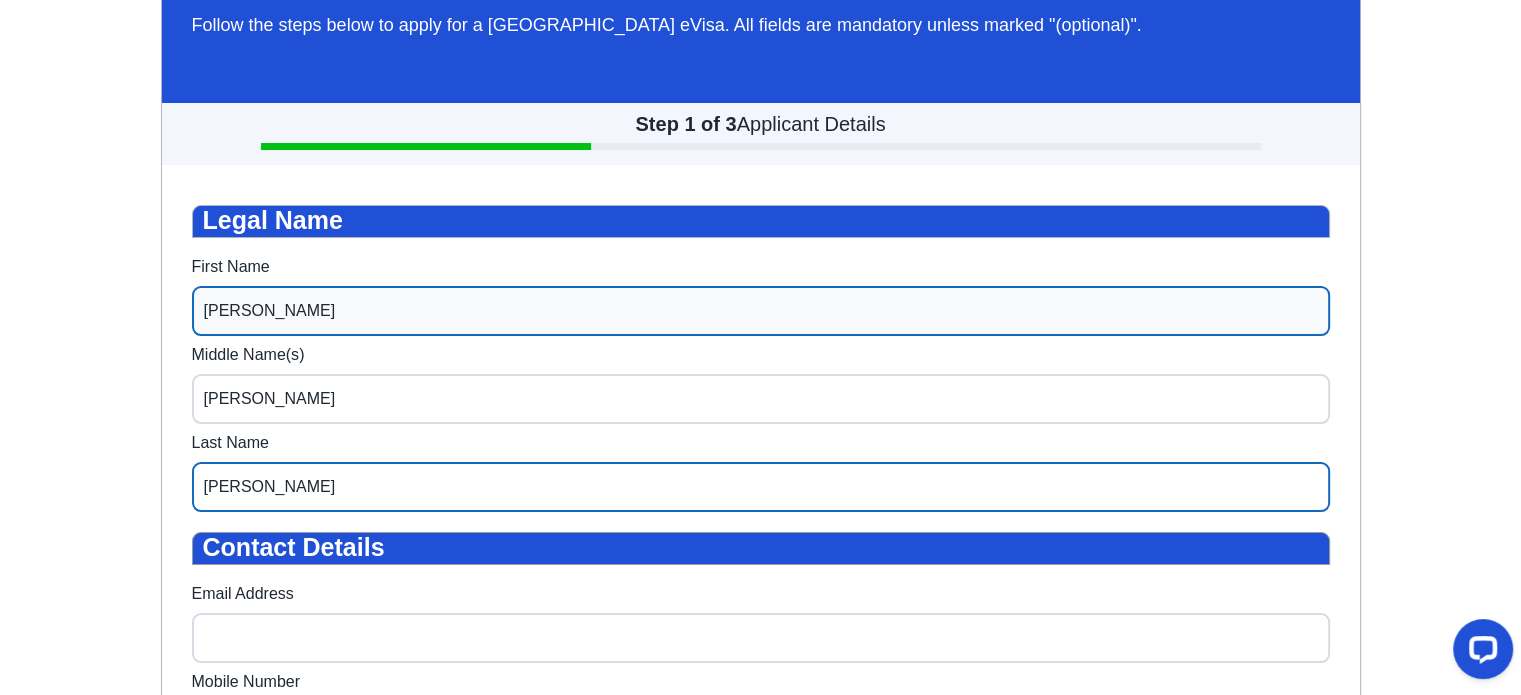 scroll, scrollTop: 500, scrollLeft: 0, axis: vertical 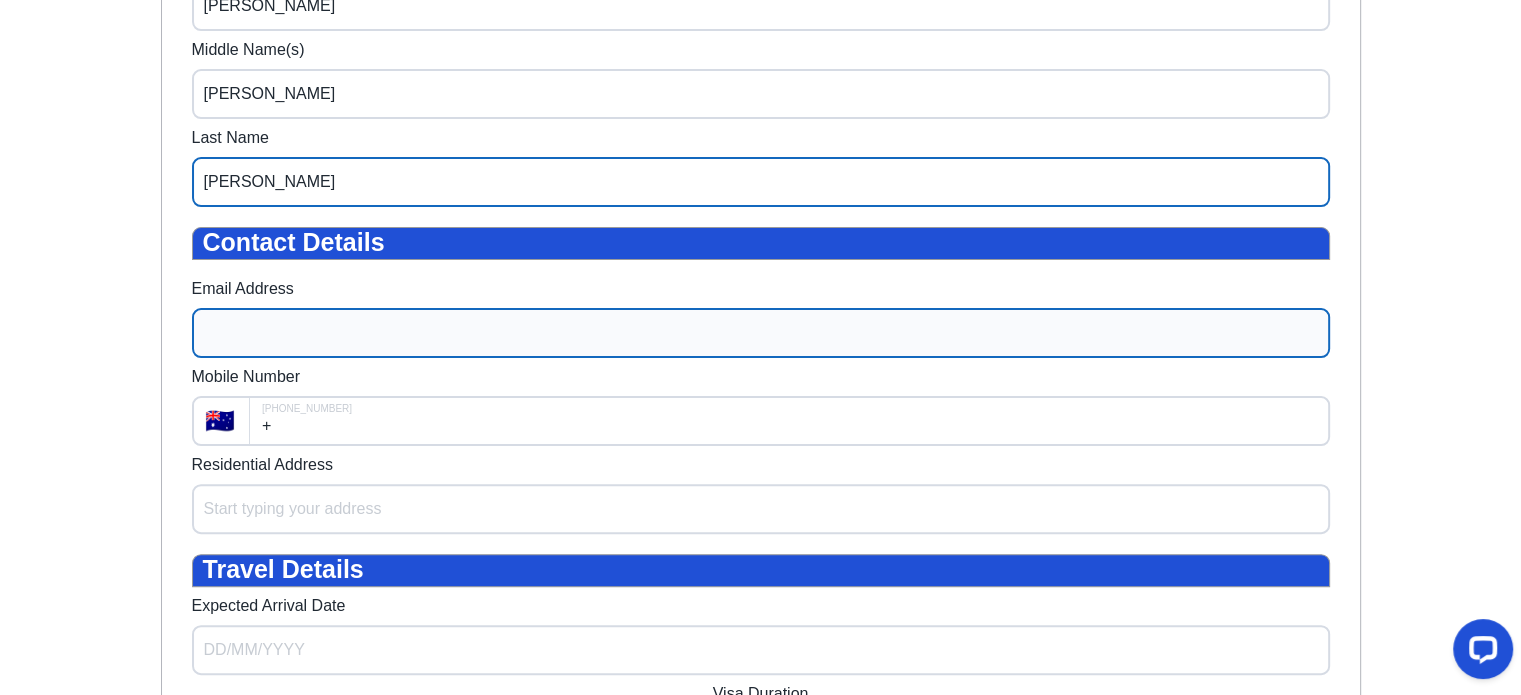 type on "[PERSON_NAME]" 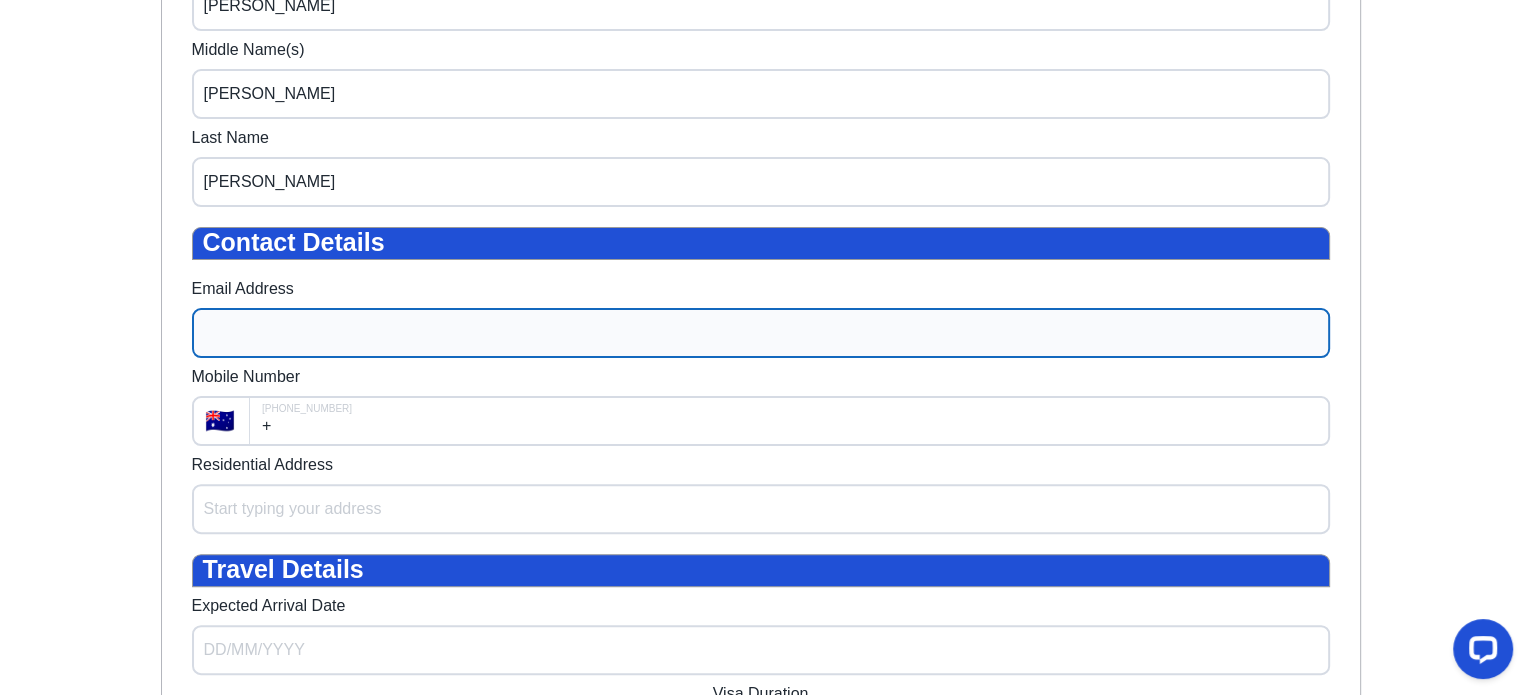 click on "Email Address" at bounding box center [761, 333] 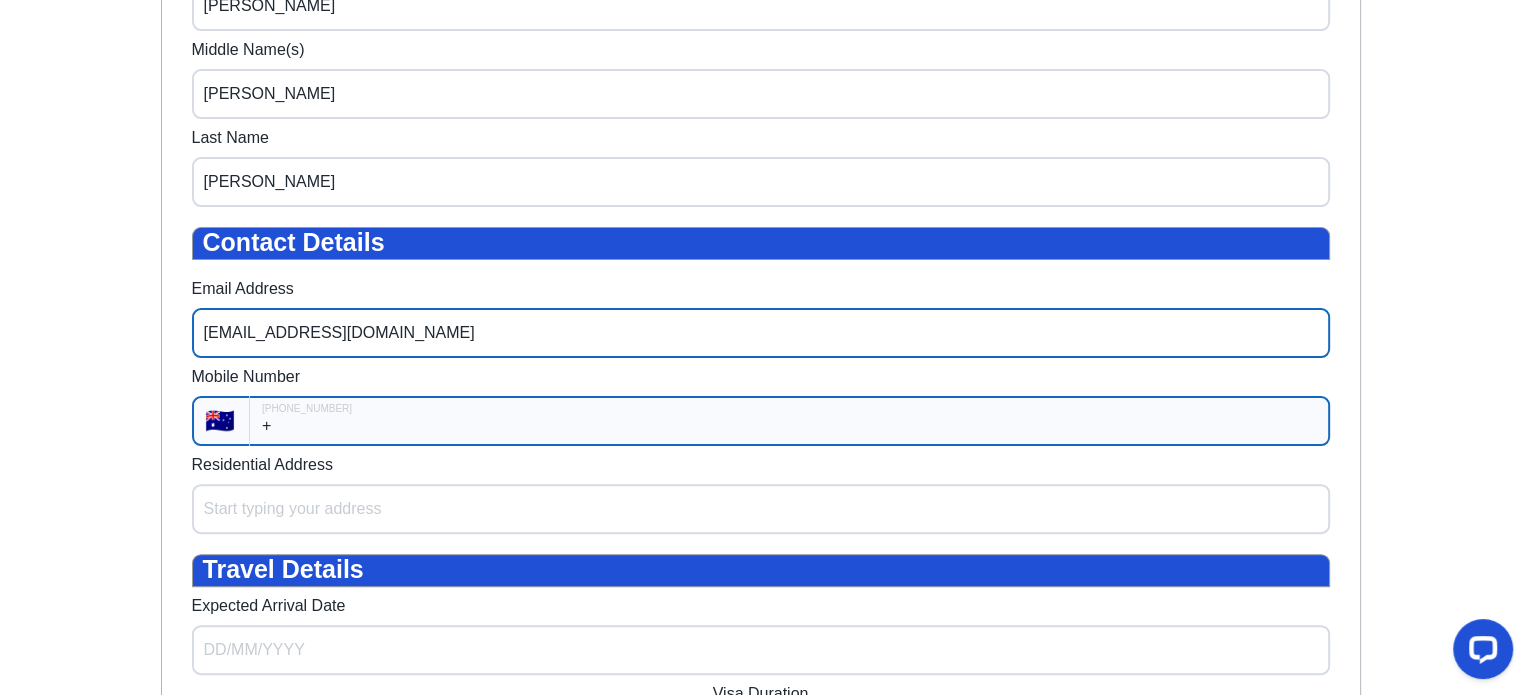 type on "[EMAIL_ADDRESS][DOMAIN_NAME]" 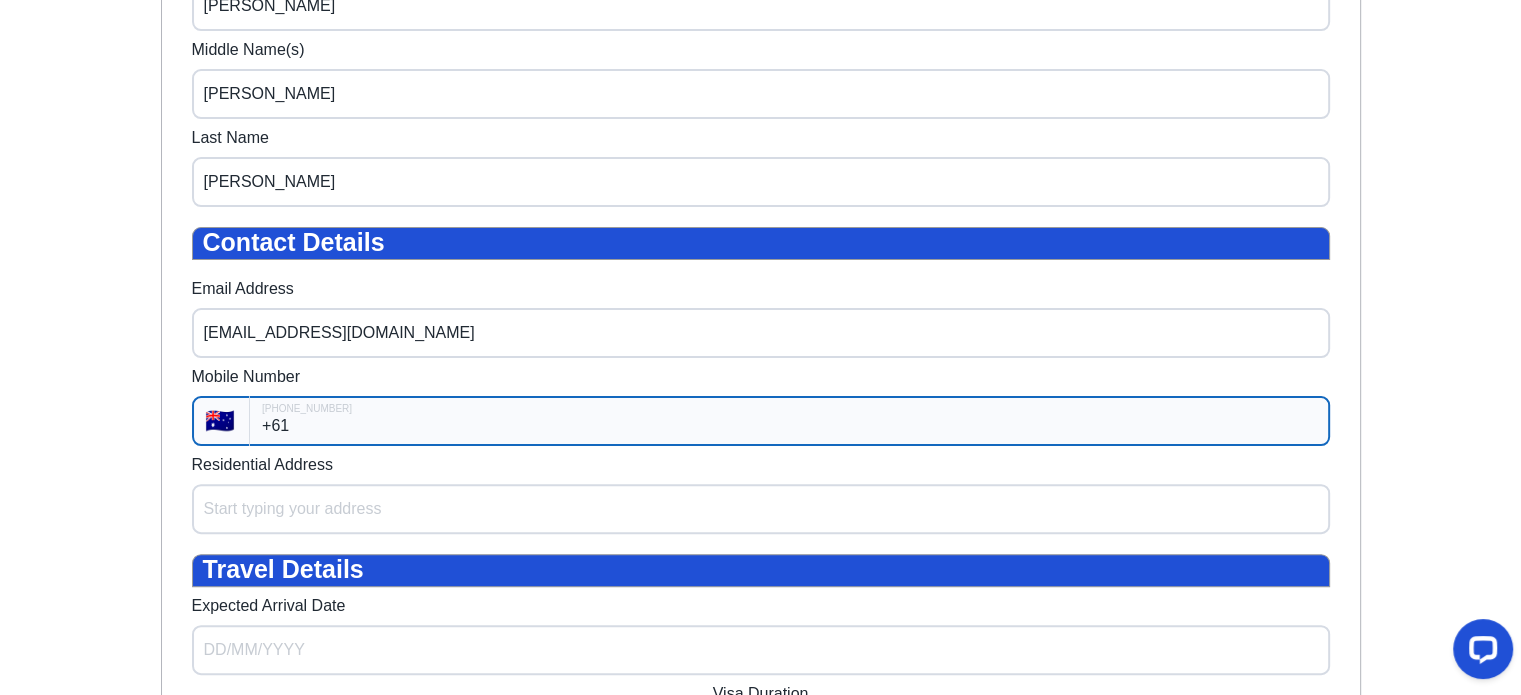 click on "+61" at bounding box center (789, 421) 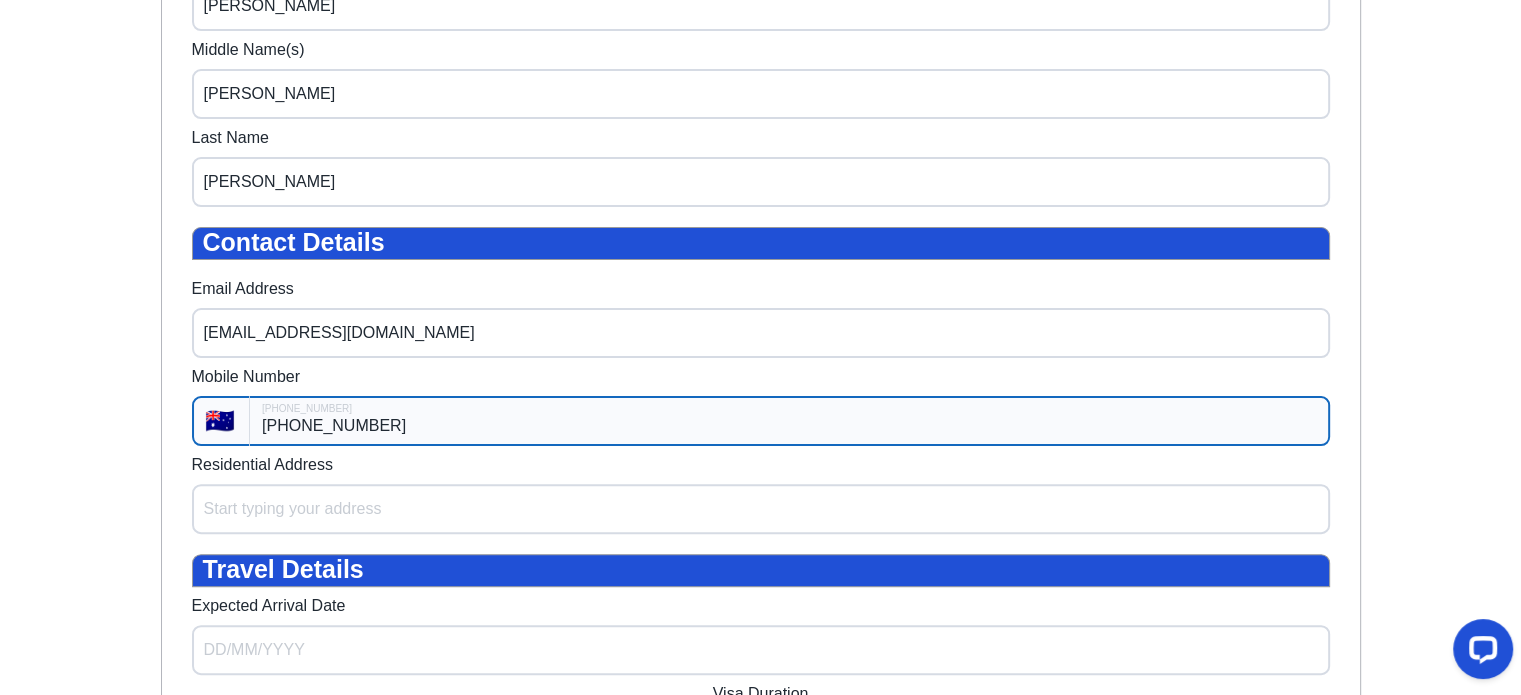 click on "[PHONE_NUMBER]" at bounding box center [789, 421] 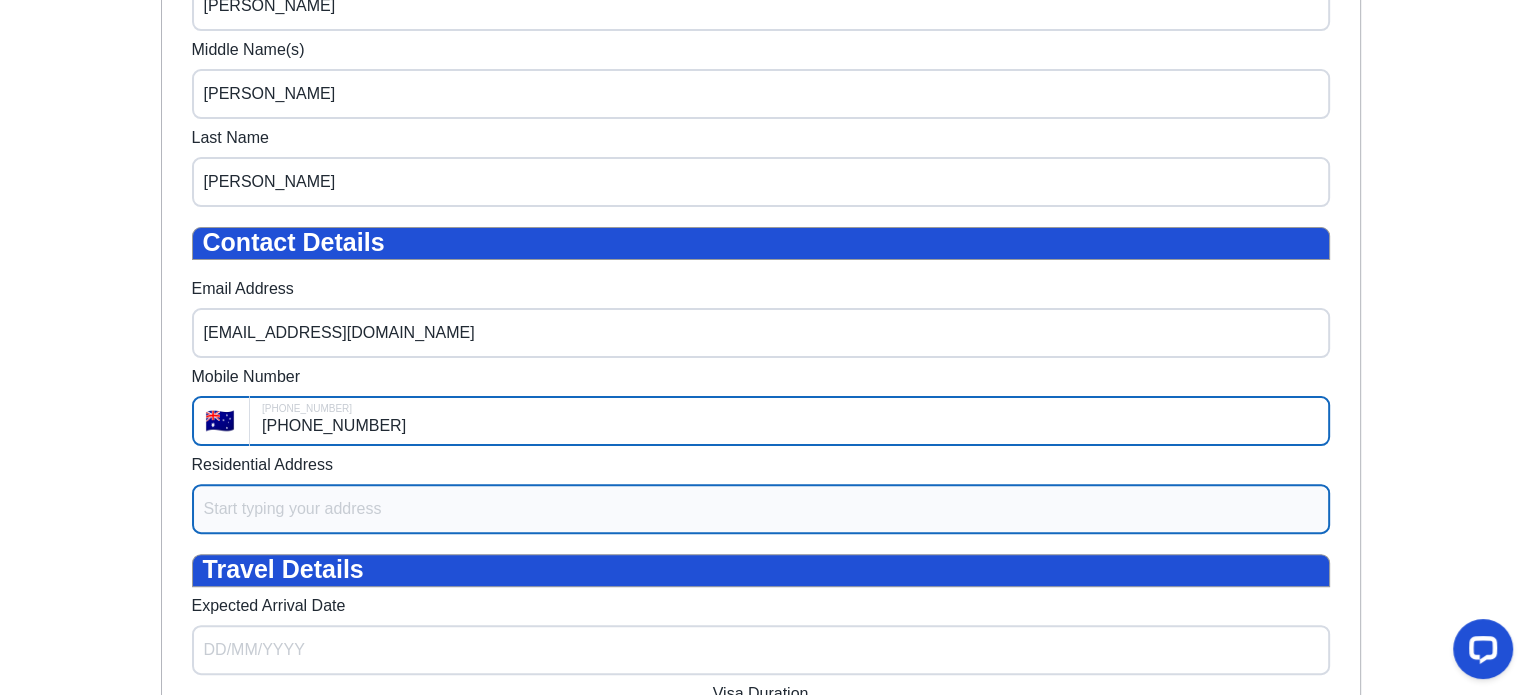 type on "[PHONE_NUMBER]" 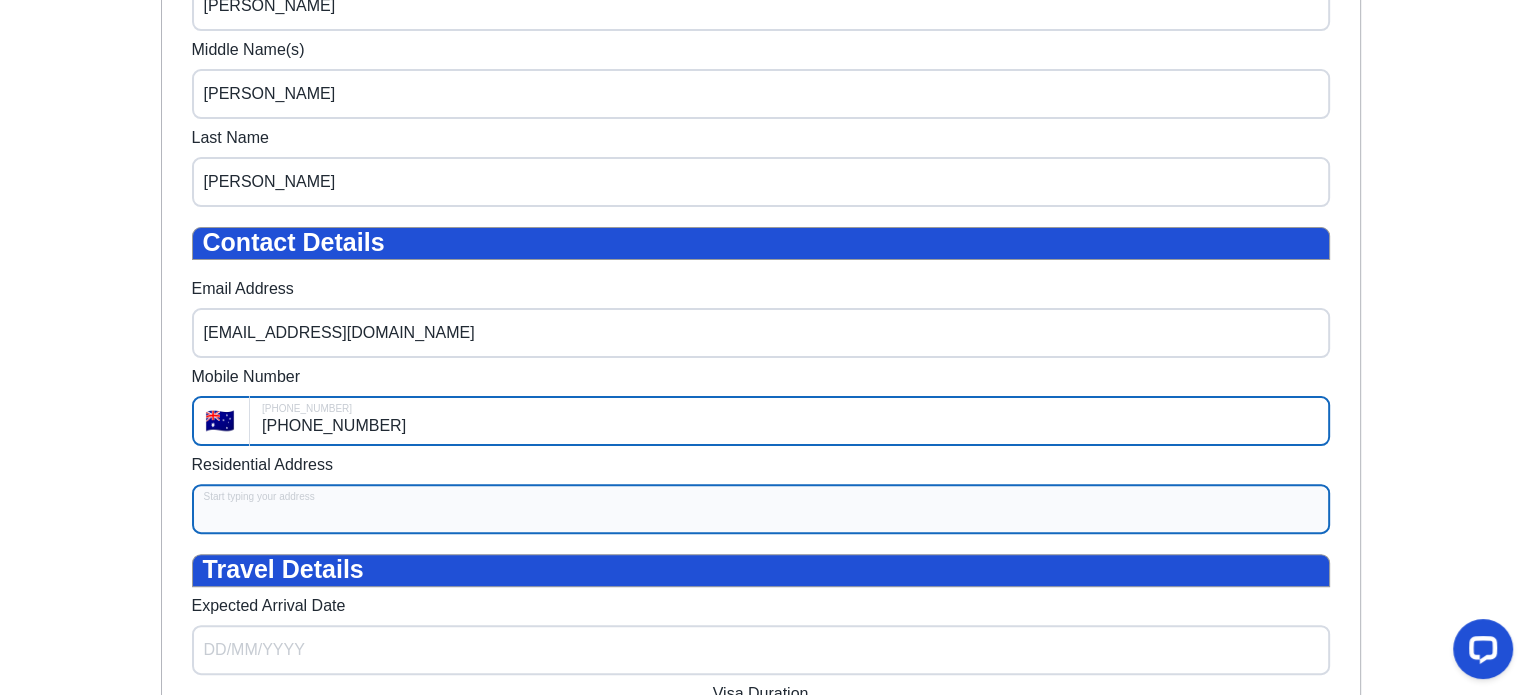 click on "Residential Address" at bounding box center [761, 509] 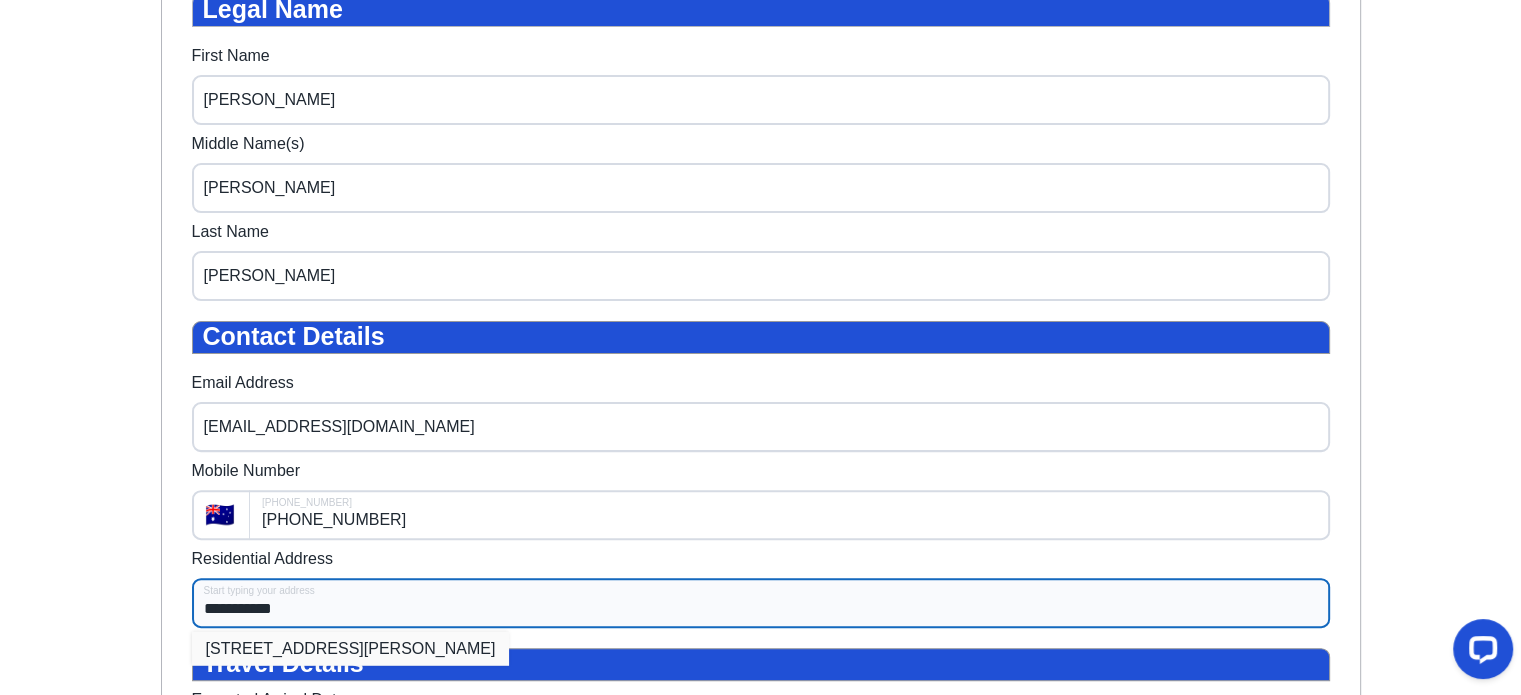 click on "[STREET_ADDRESS][PERSON_NAME]" at bounding box center [351, 648] 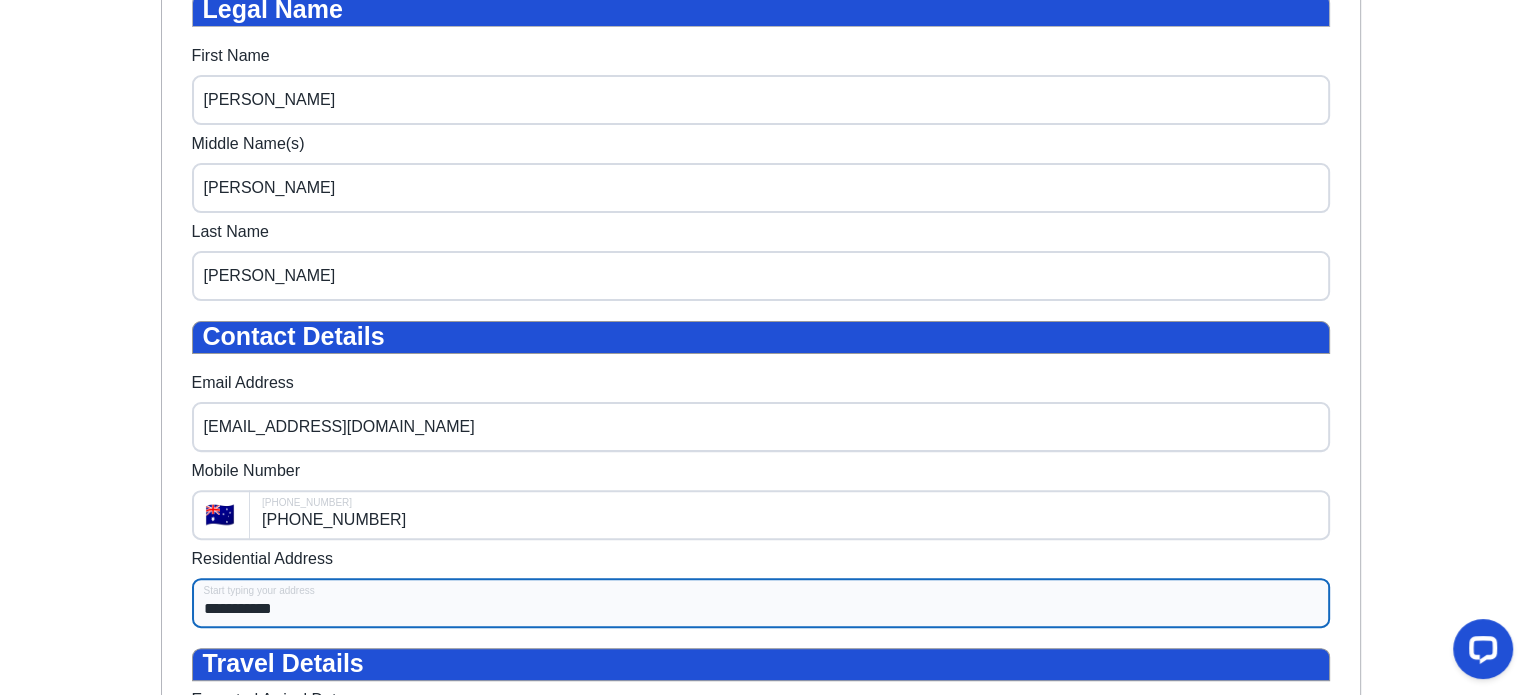 type on "**********" 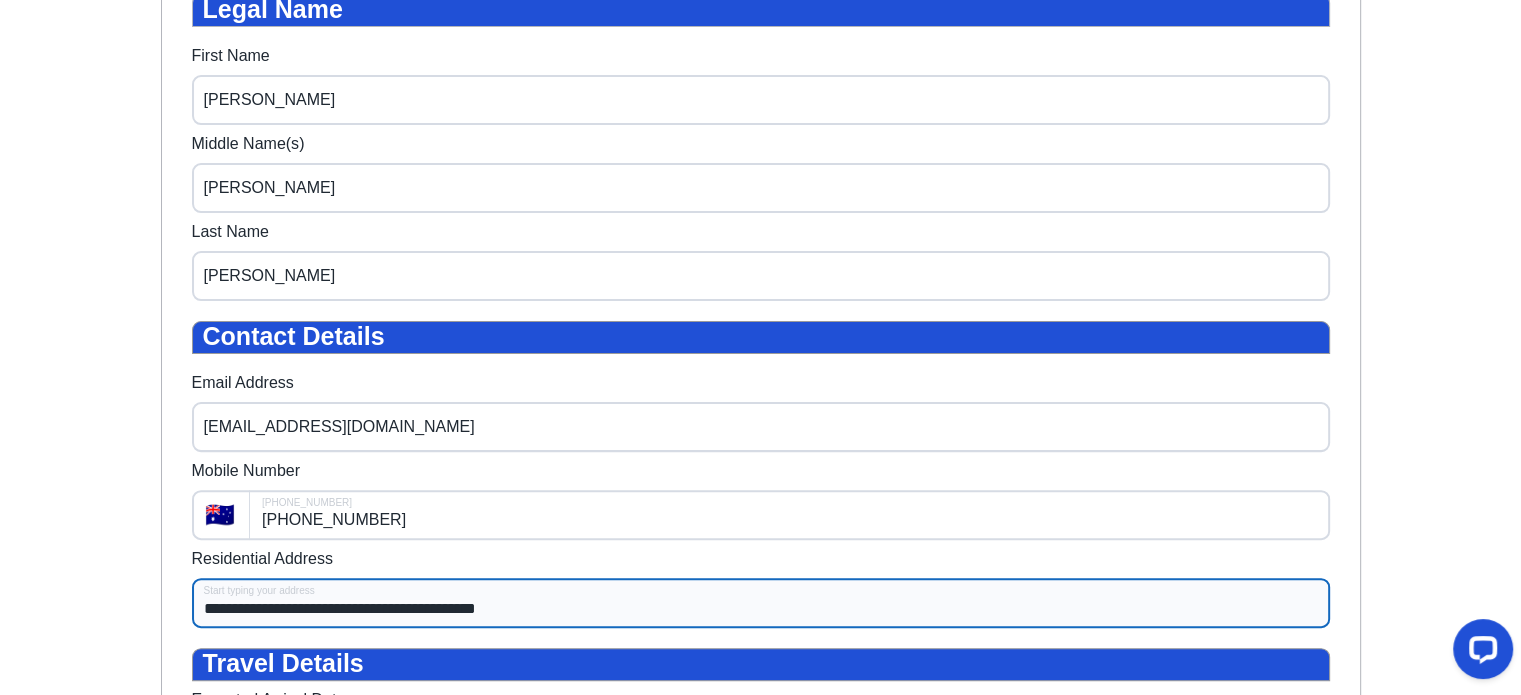 scroll, scrollTop: 800, scrollLeft: 0, axis: vertical 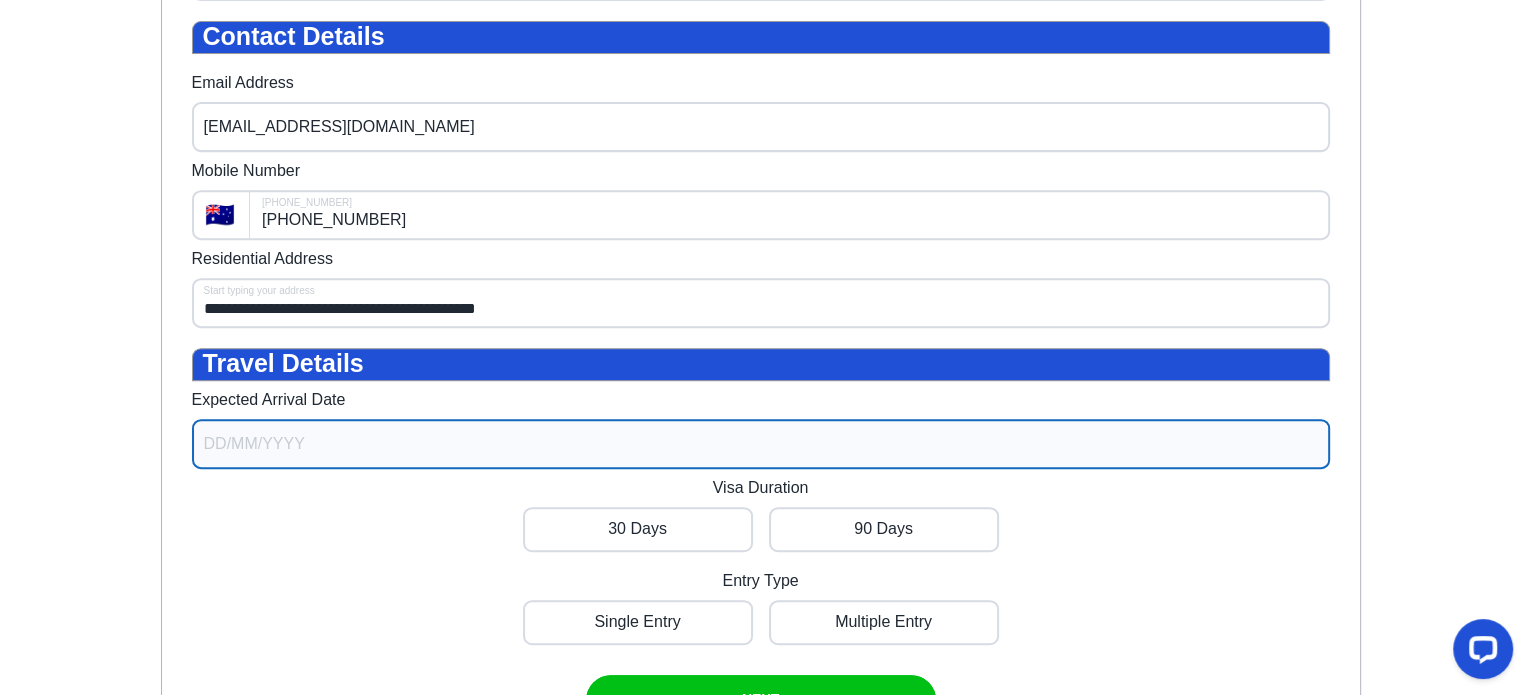 select on "6" 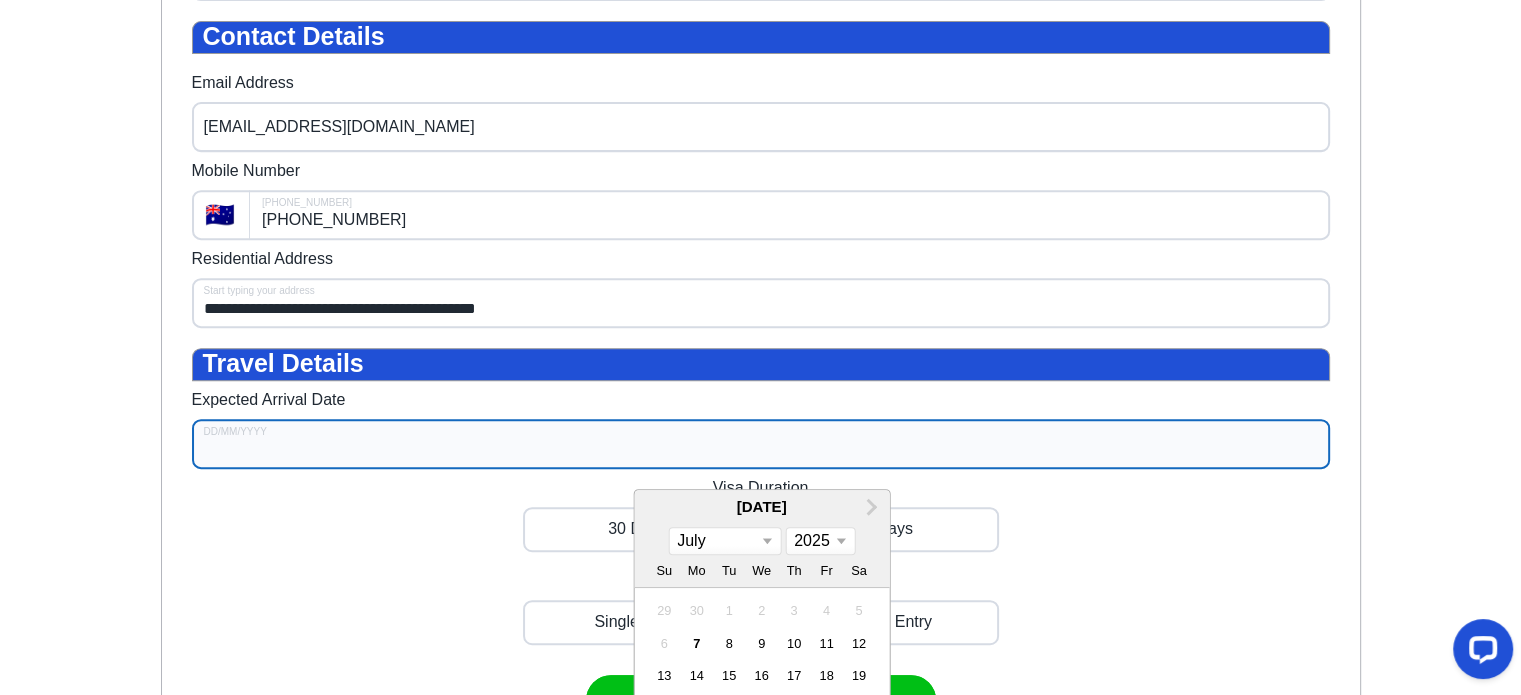 click on "Expected Arrival Date" at bounding box center (761, 444) 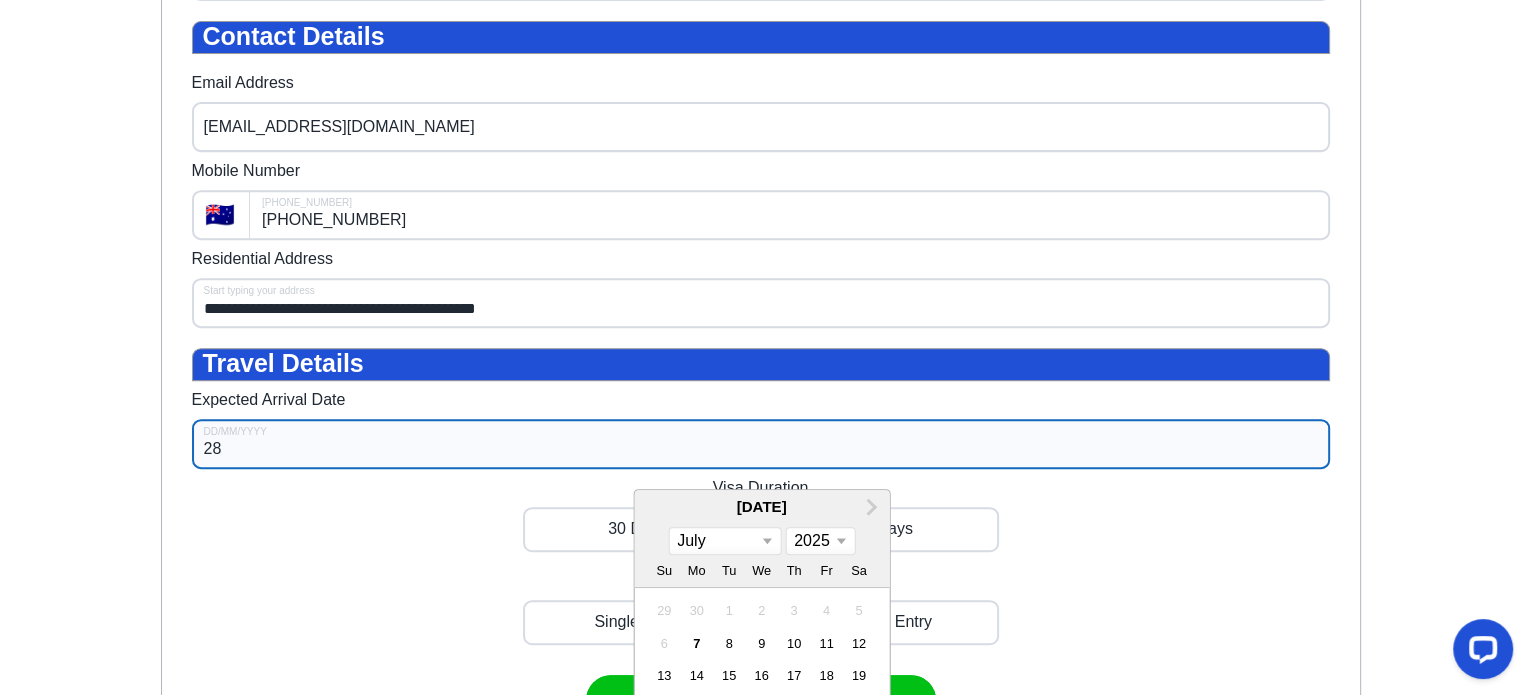 type on "28" 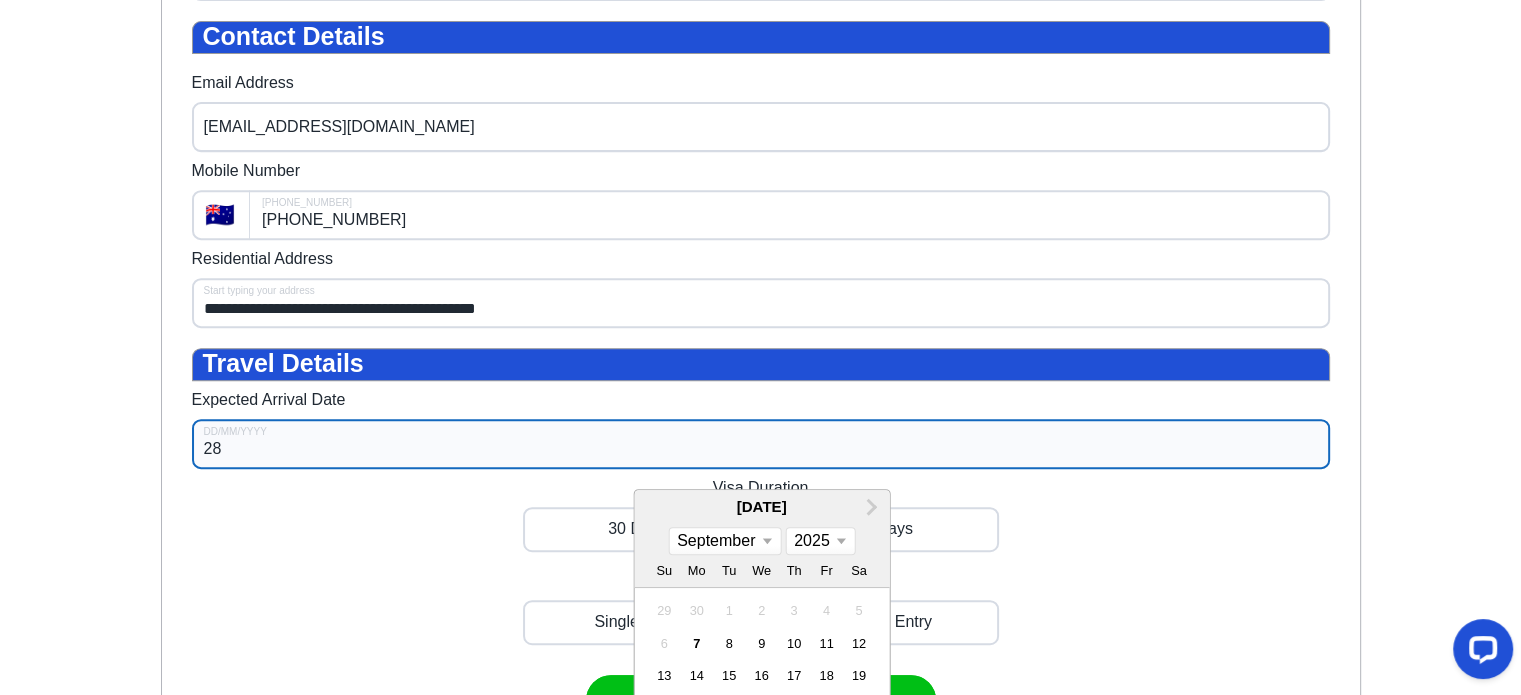 click on "January February March April May June July August September October November December" at bounding box center [724, 541] 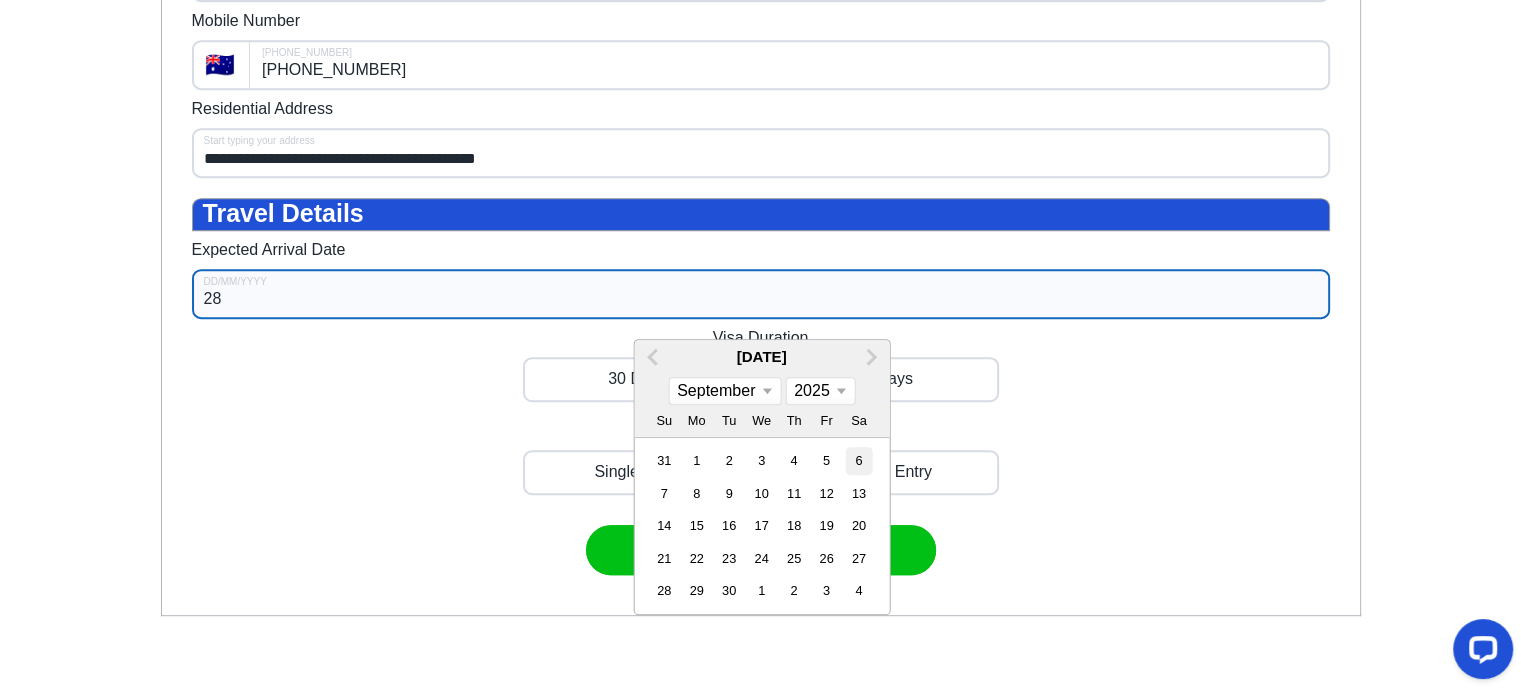 scroll, scrollTop: 1000, scrollLeft: 0, axis: vertical 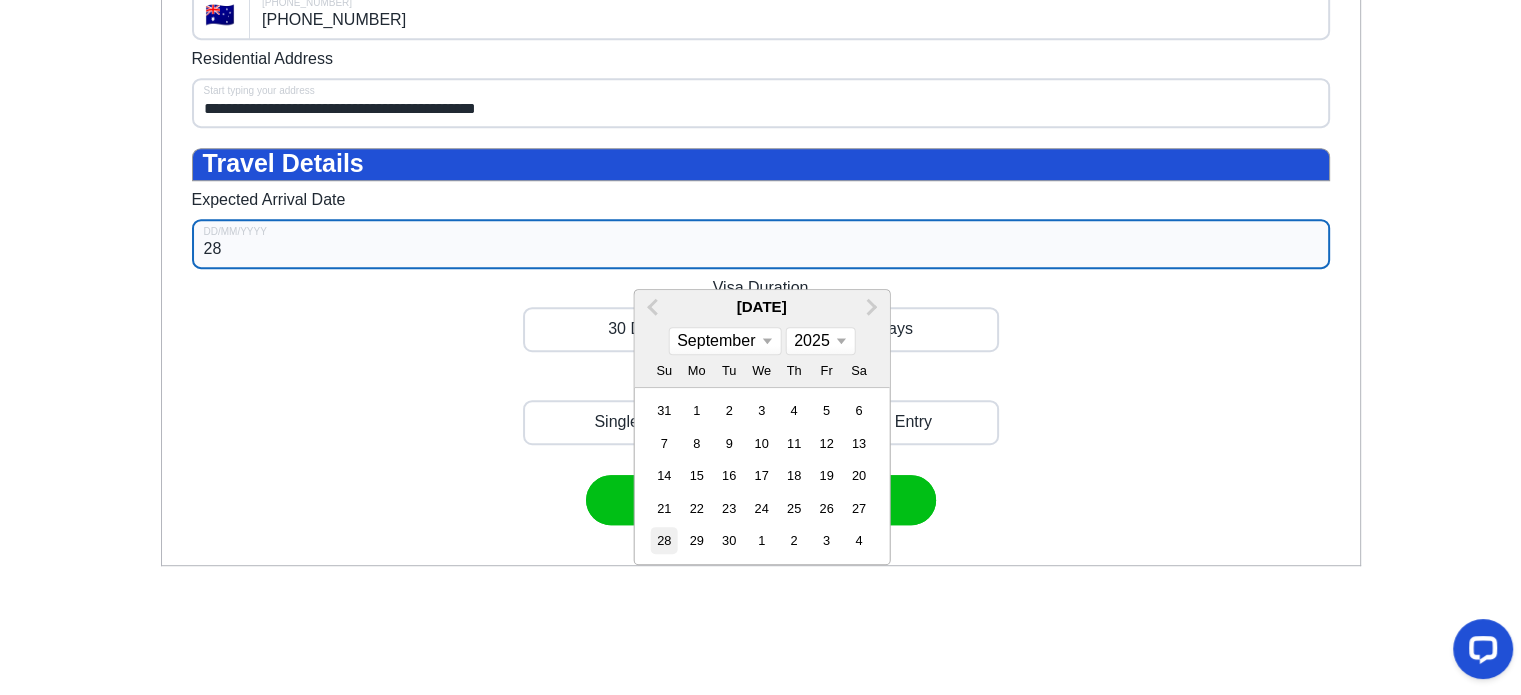 click on "28" at bounding box center [664, 540] 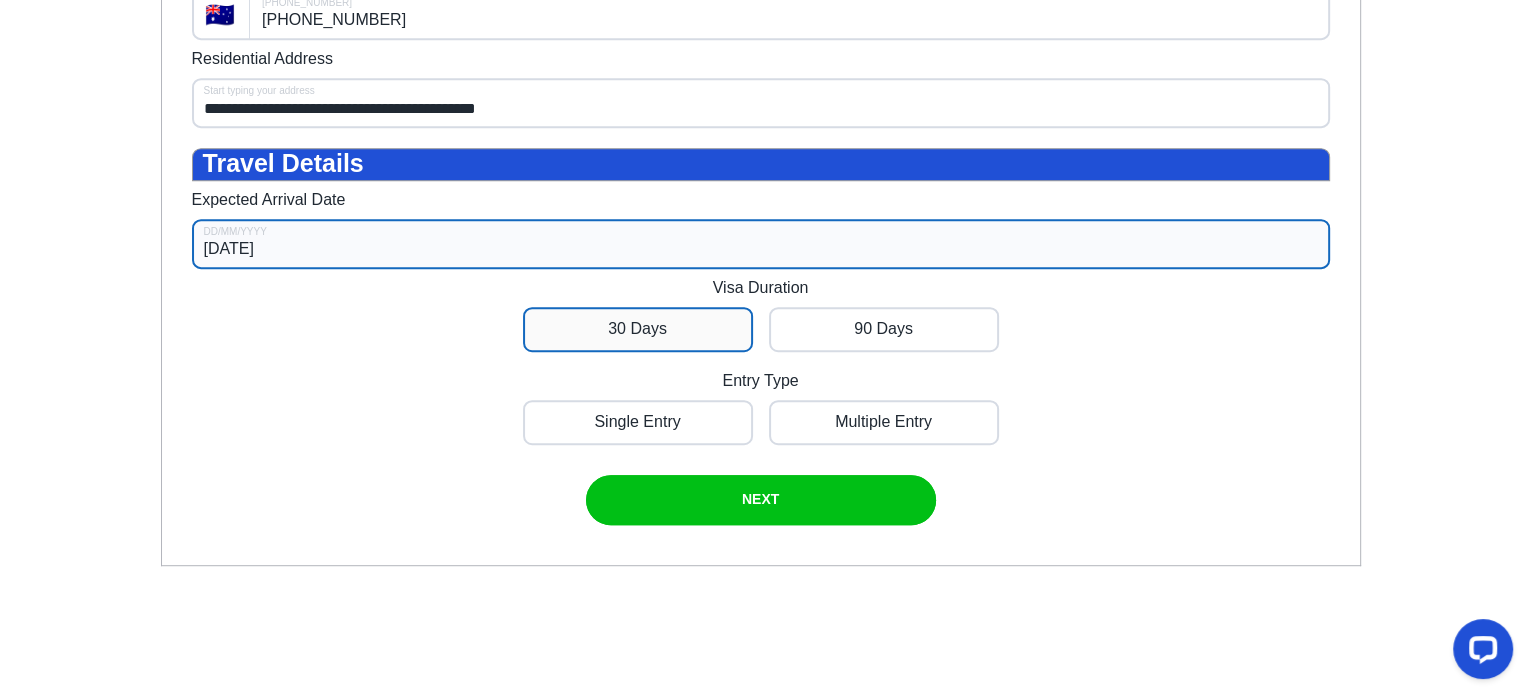 click at bounding box center [638, 329] 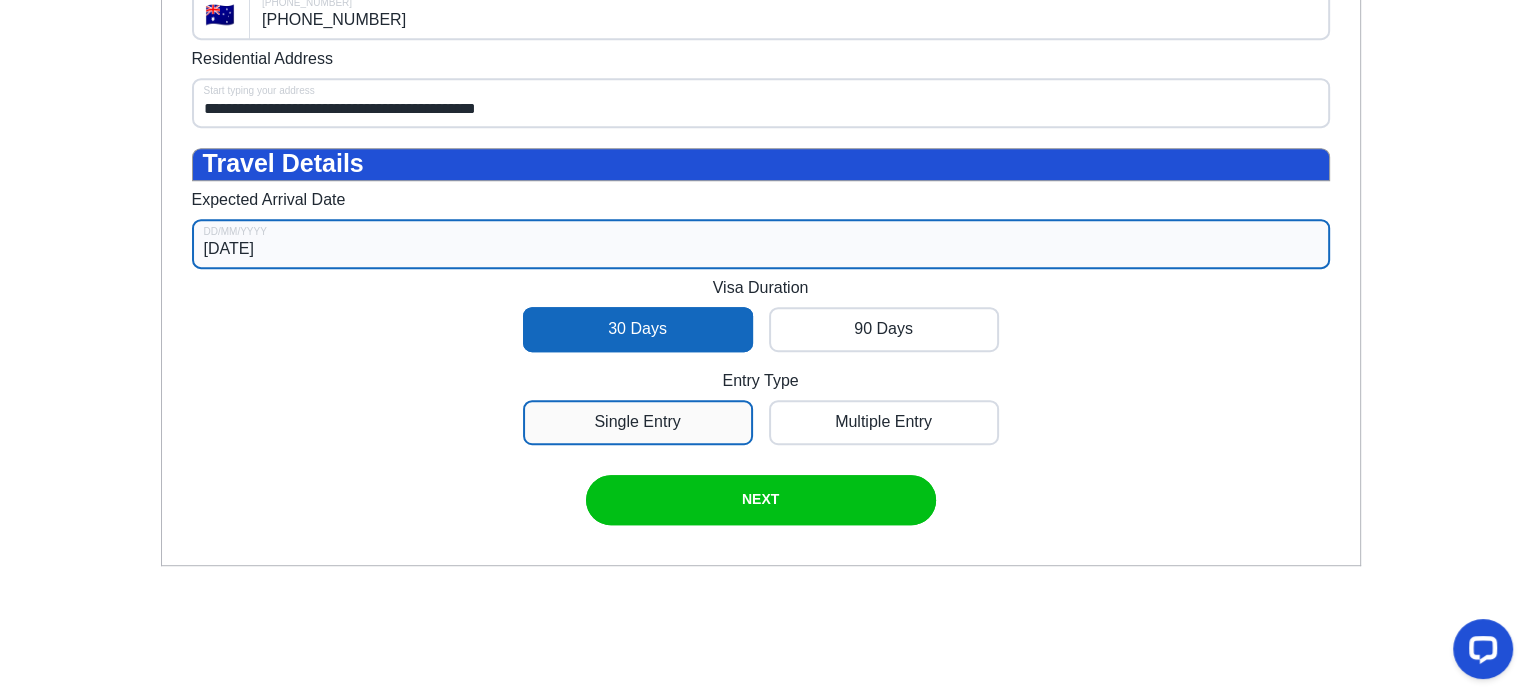 click at bounding box center (638, 422) 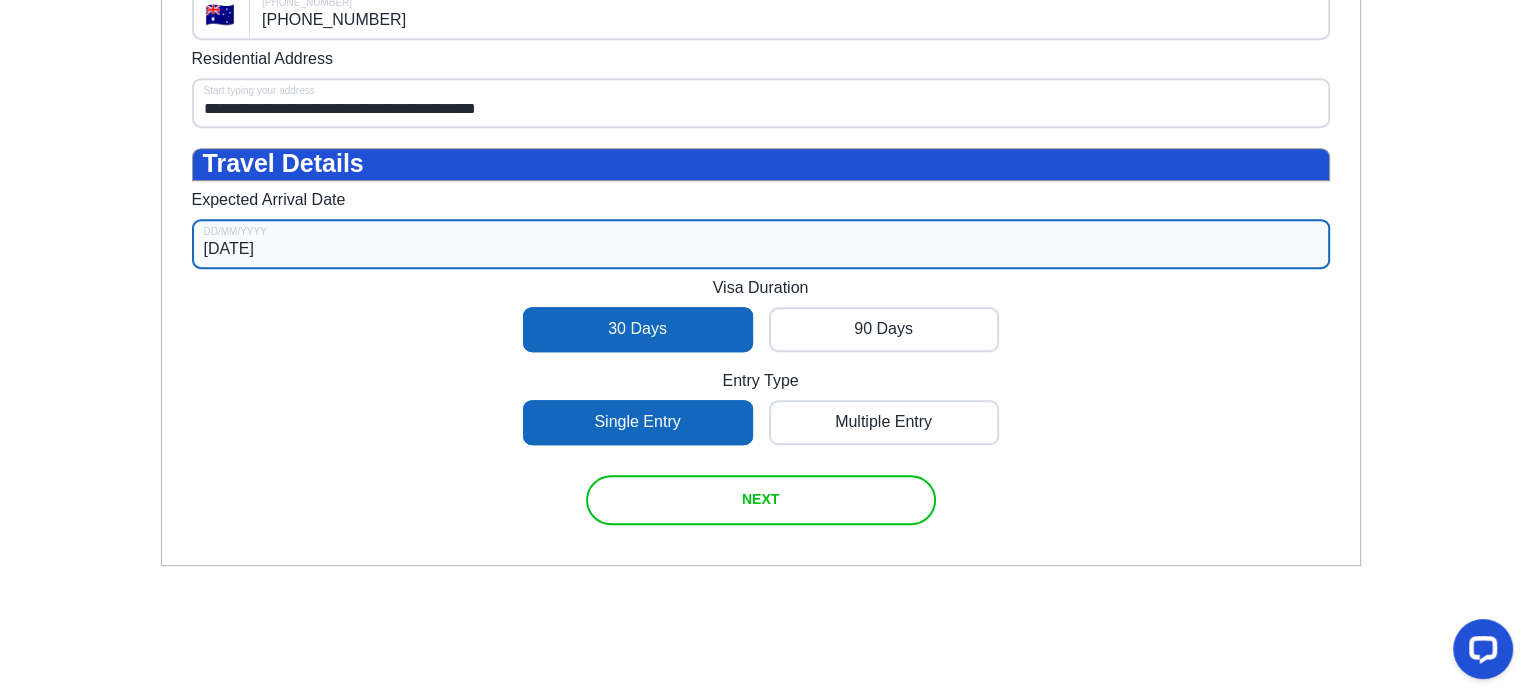 click on "NEXT" at bounding box center (760, 499) 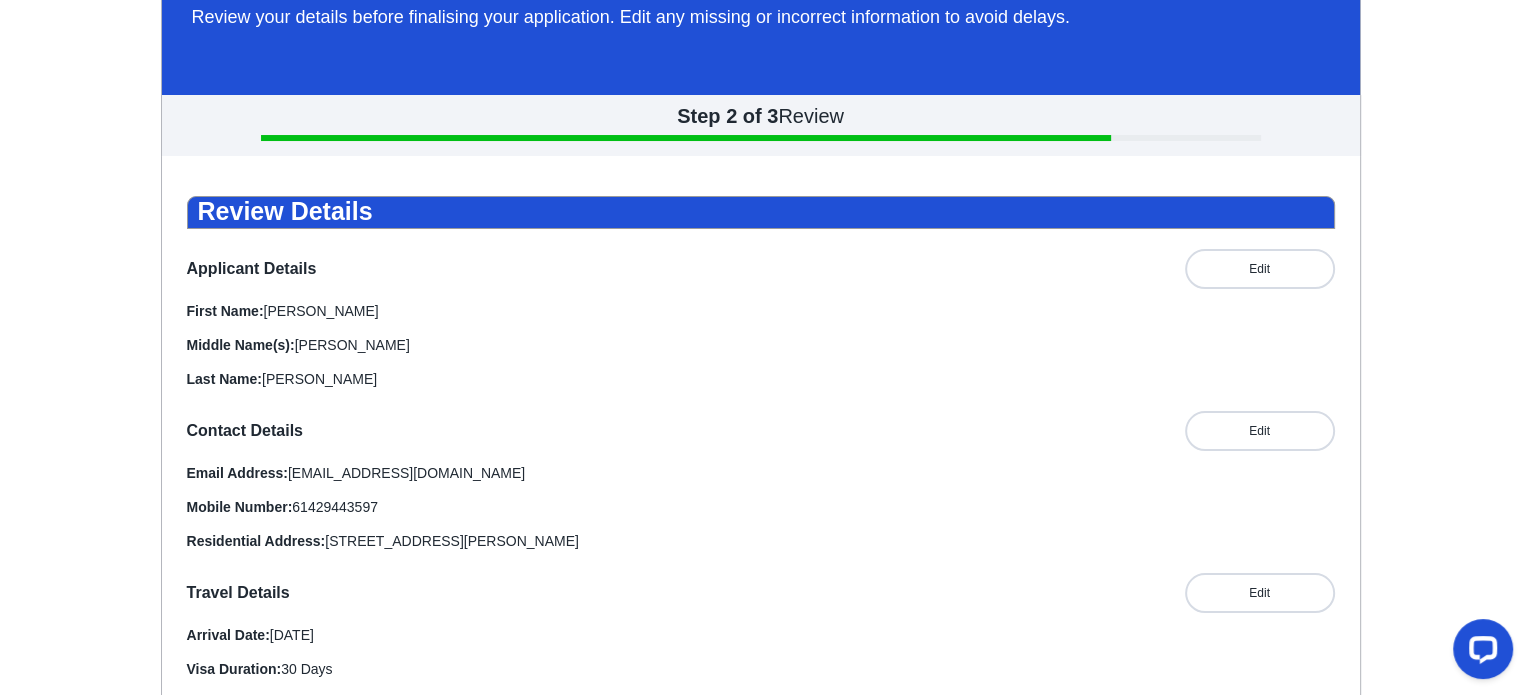 scroll, scrollTop: 0, scrollLeft: 0, axis: both 